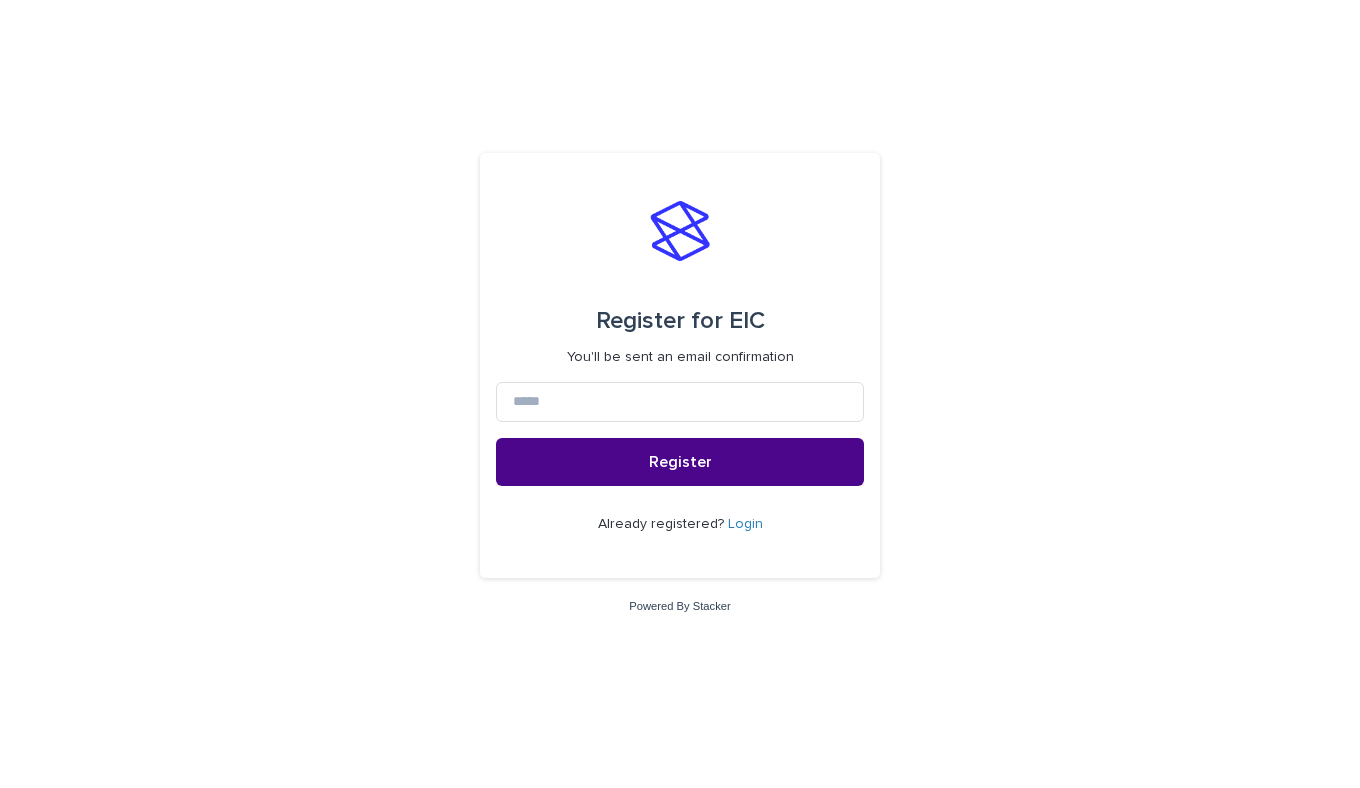 scroll, scrollTop: 0, scrollLeft: 0, axis: both 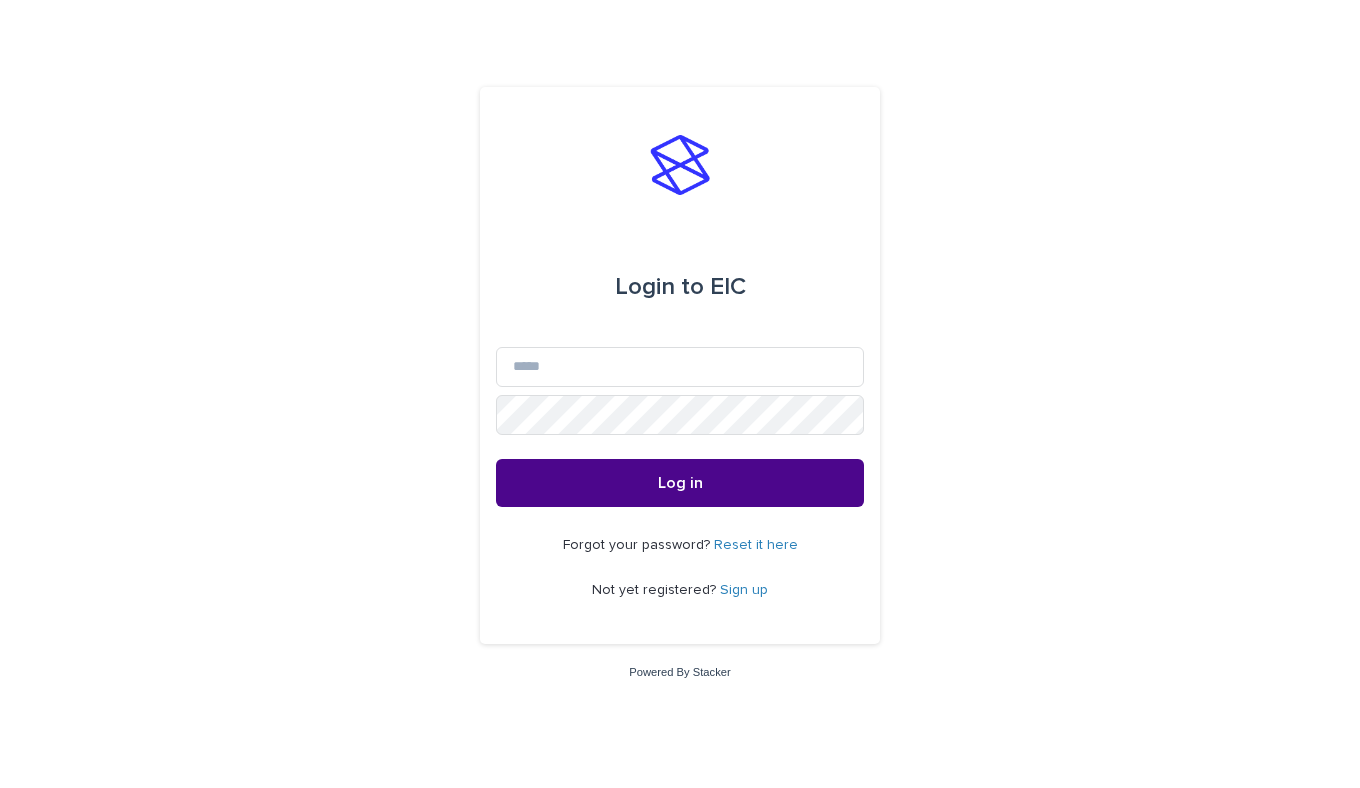 click on "Sign up" at bounding box center (744, 590) 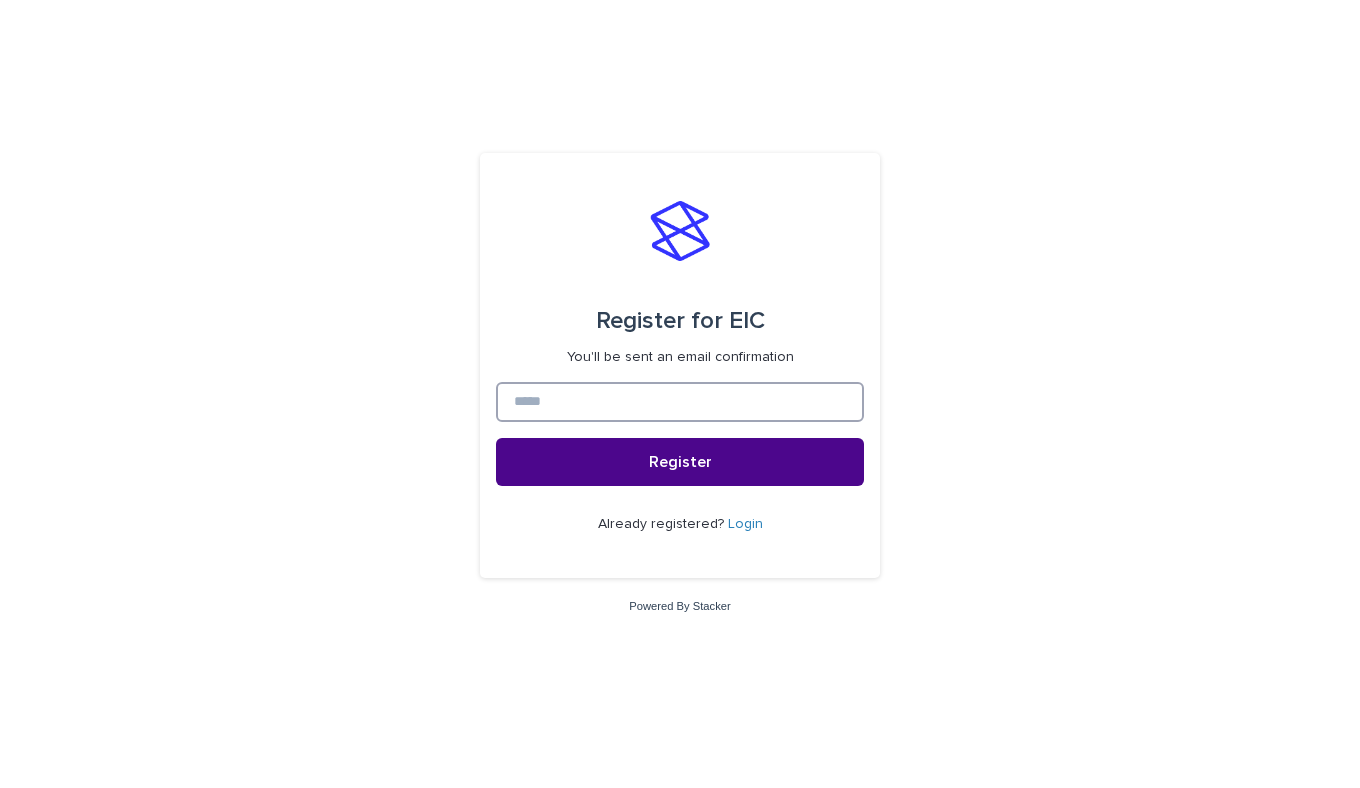 click at bounding box center [680, 402] 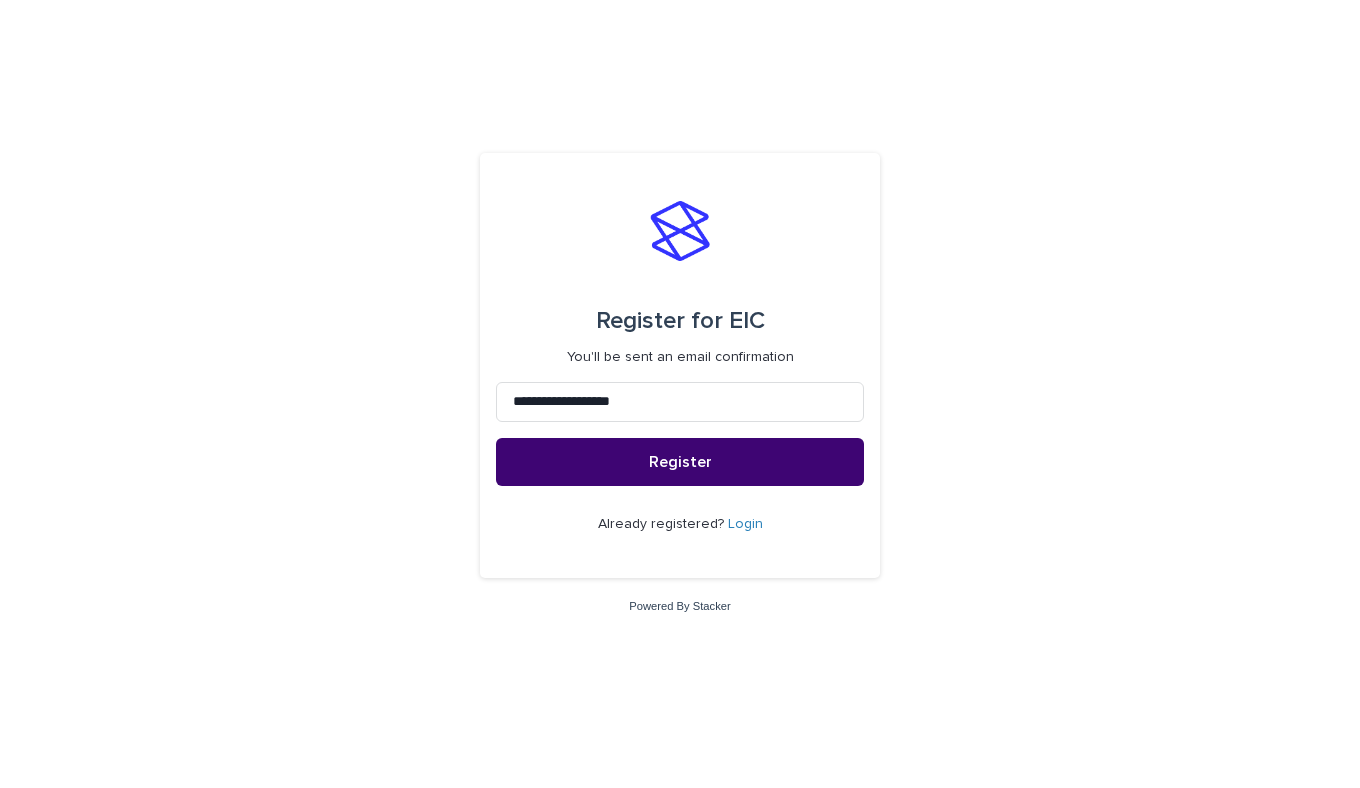 click on "Register" at bounding box center (680, 462) 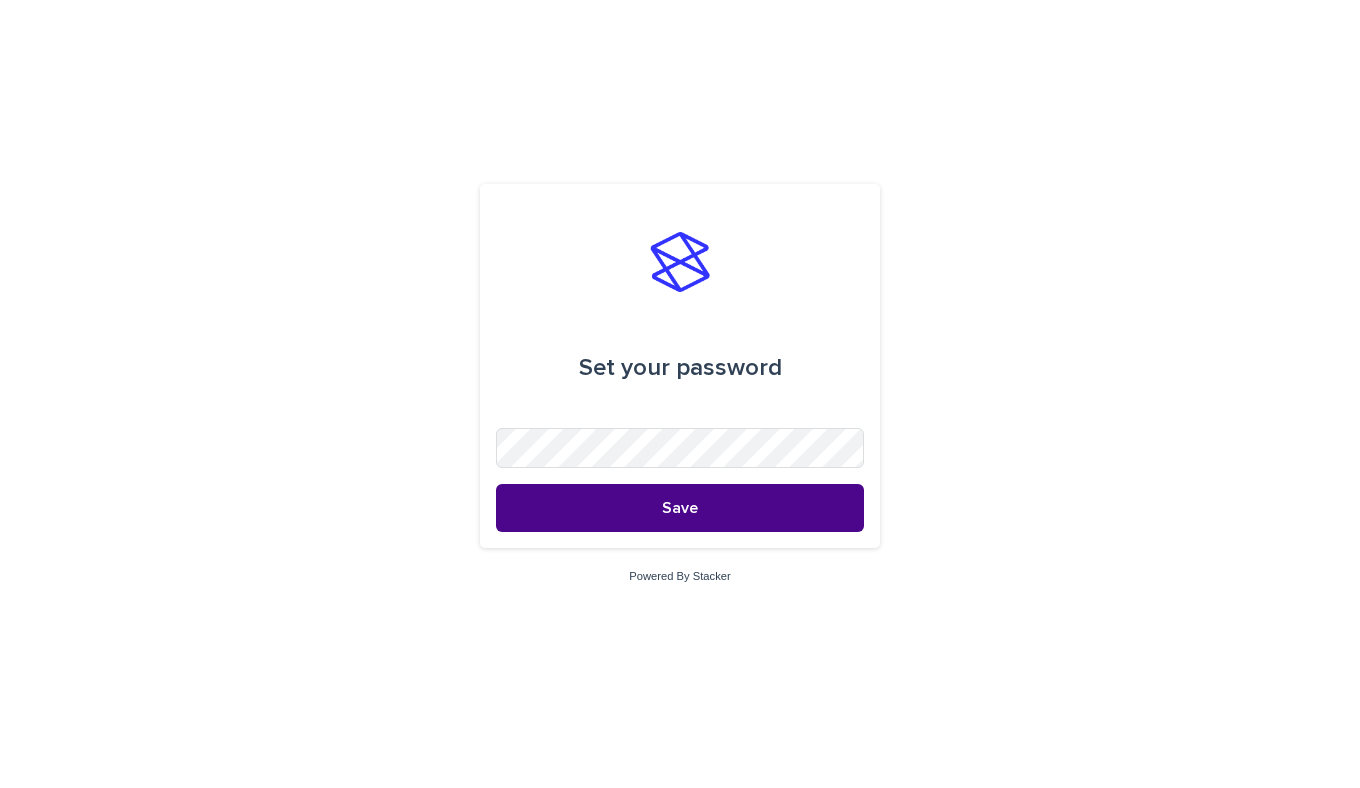 scroll, scrollTop: 0, scrollLeft: 0, axis: both 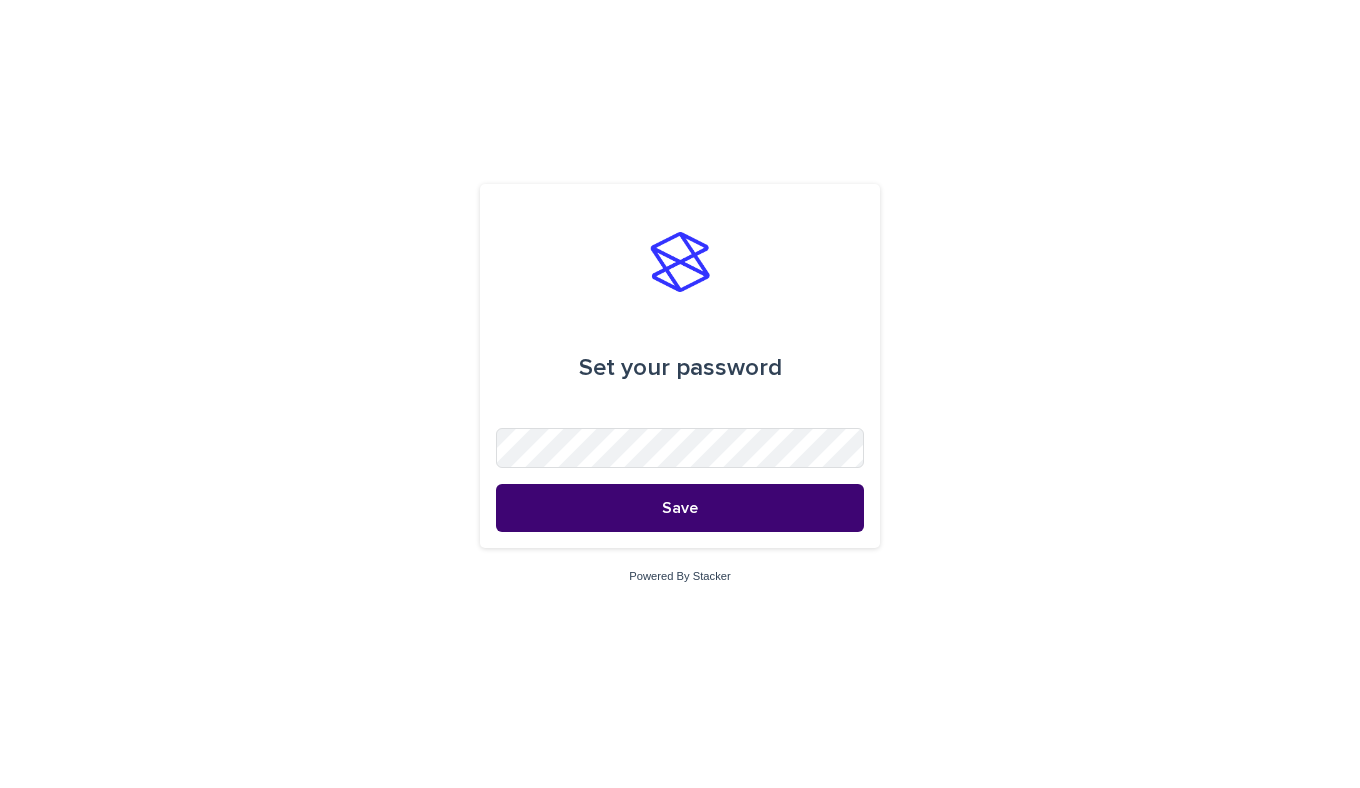 click on "Save" at bounding box center [680, 508] 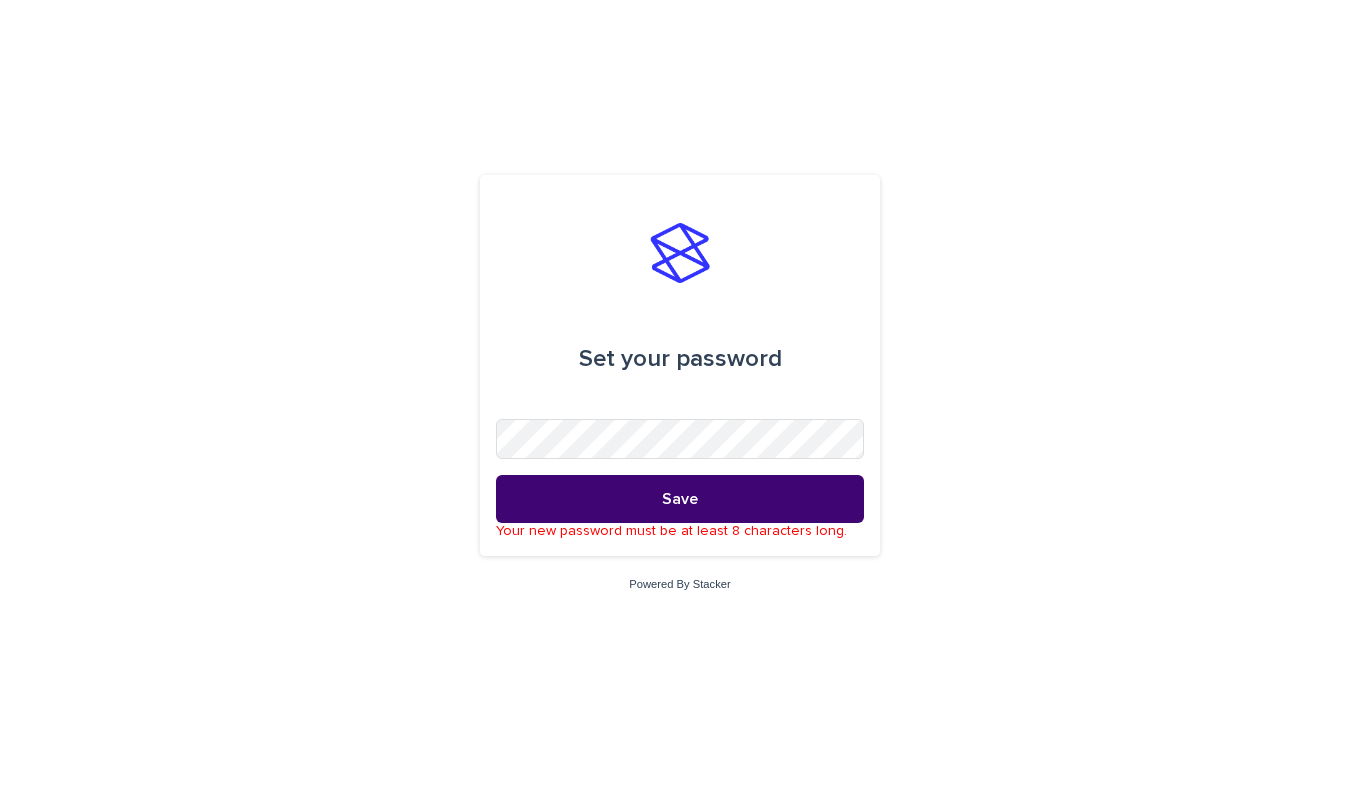 click on "Save" at bounding box center [680, 499] 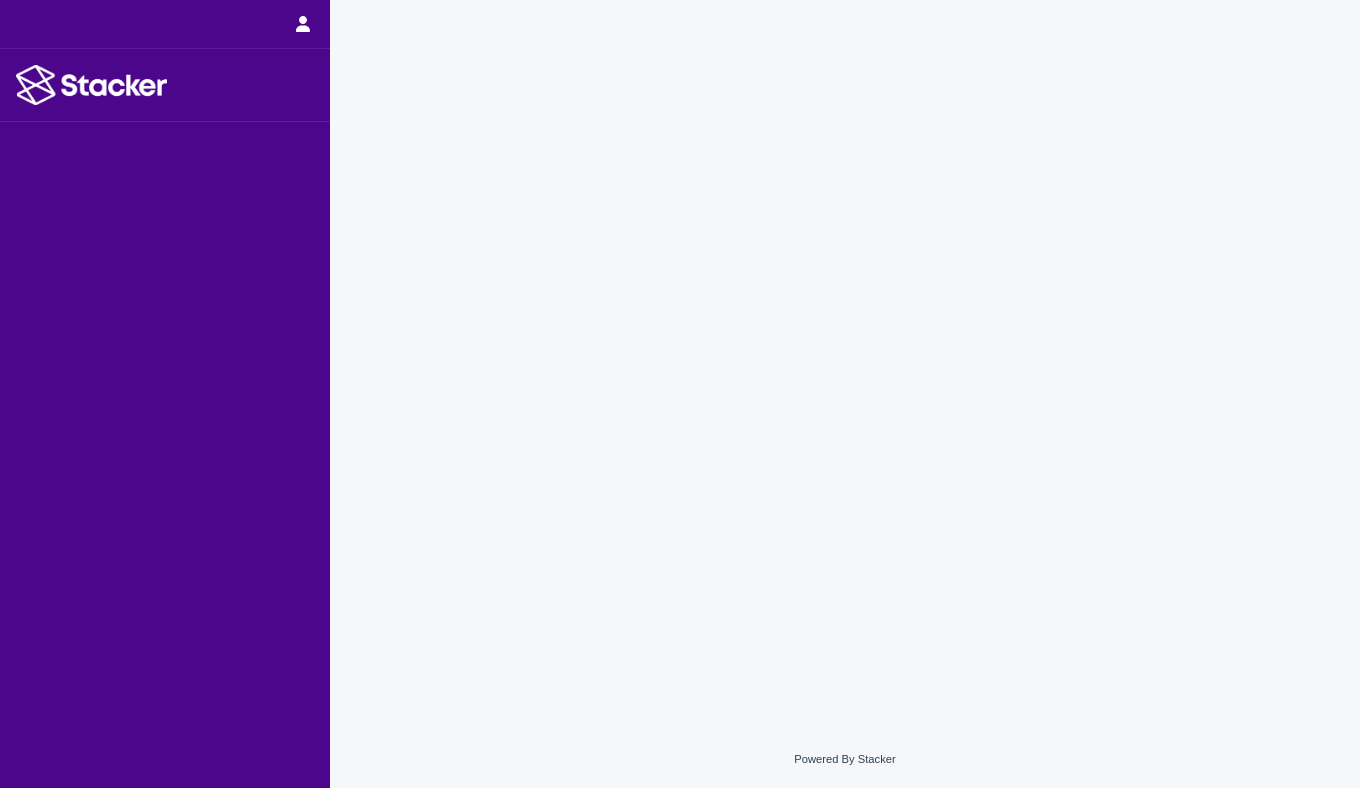 scroll, scrollTop: 0, scrollLeft: 0, axis: both 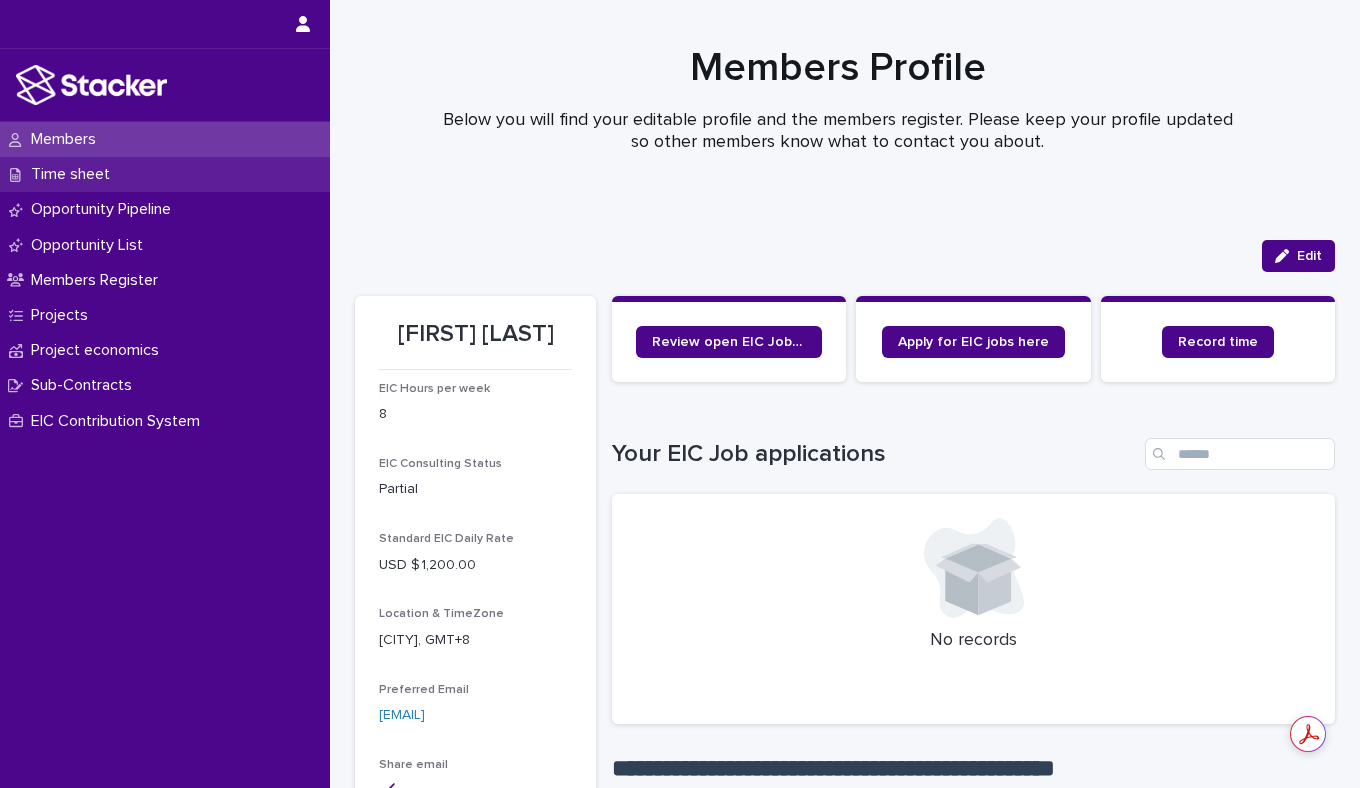 click on "Time sheet" at bounding box center (74, 174) 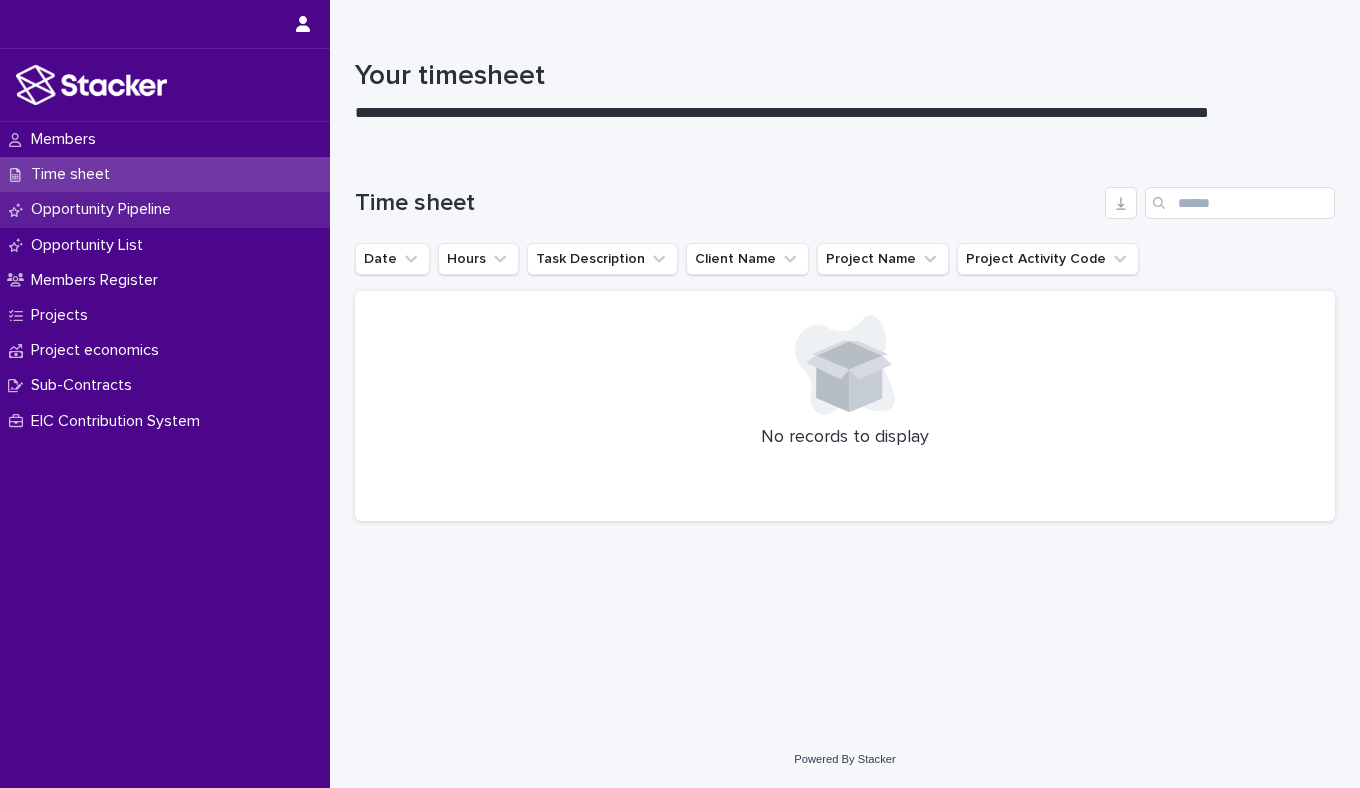 click on "Opportunity Pipeline" at bounding box center [105, 209] 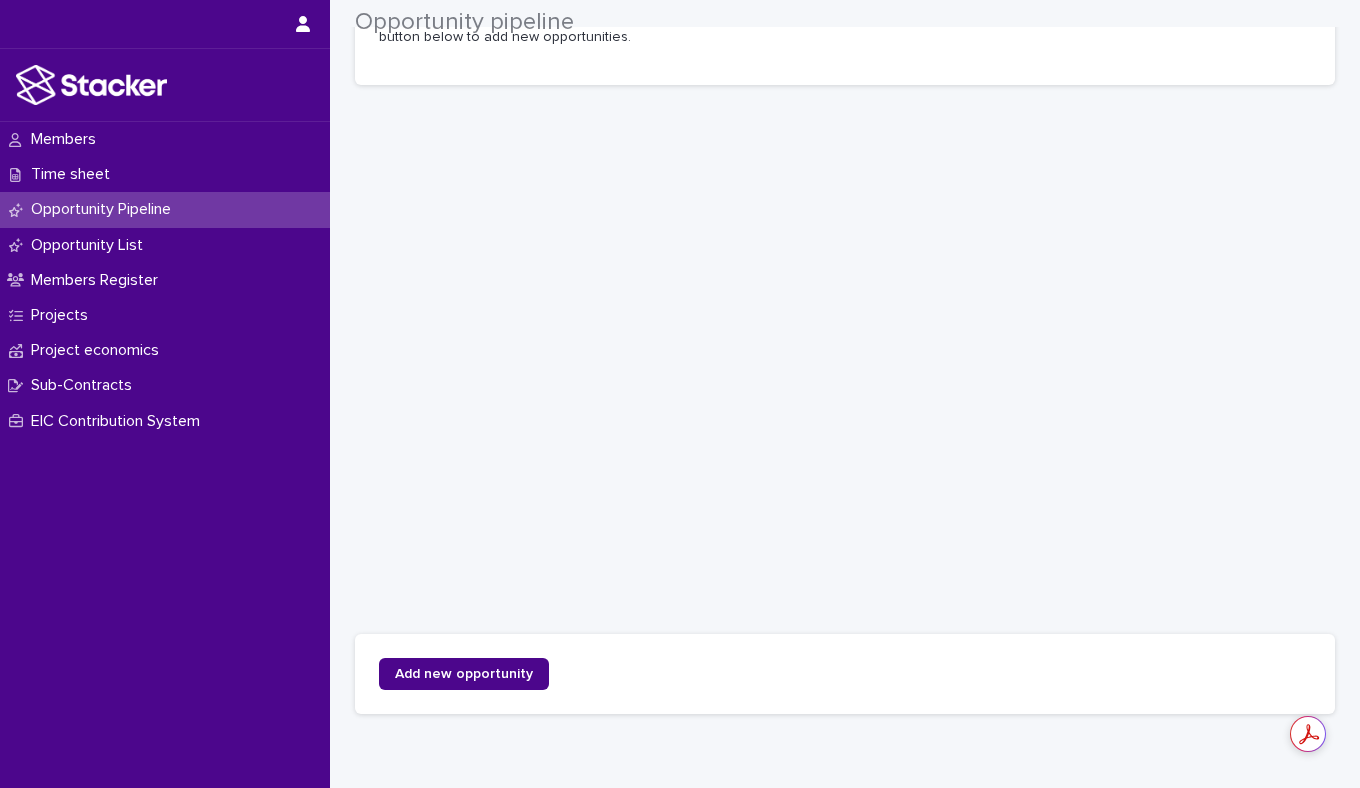 scroll, scrollTop: 195, scrollLeft: 0, axis: vertical 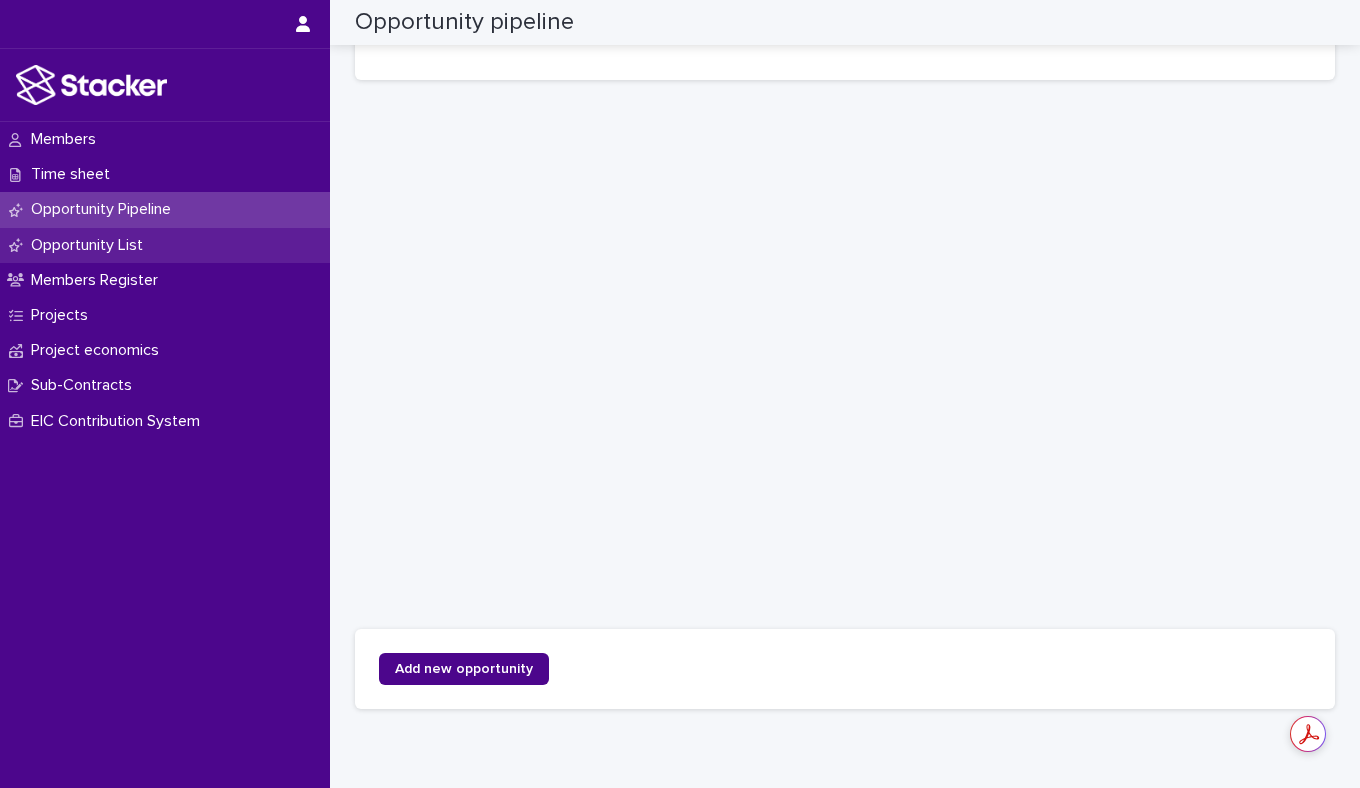 click on "Opportunity List" at bounding box center [91, 245] 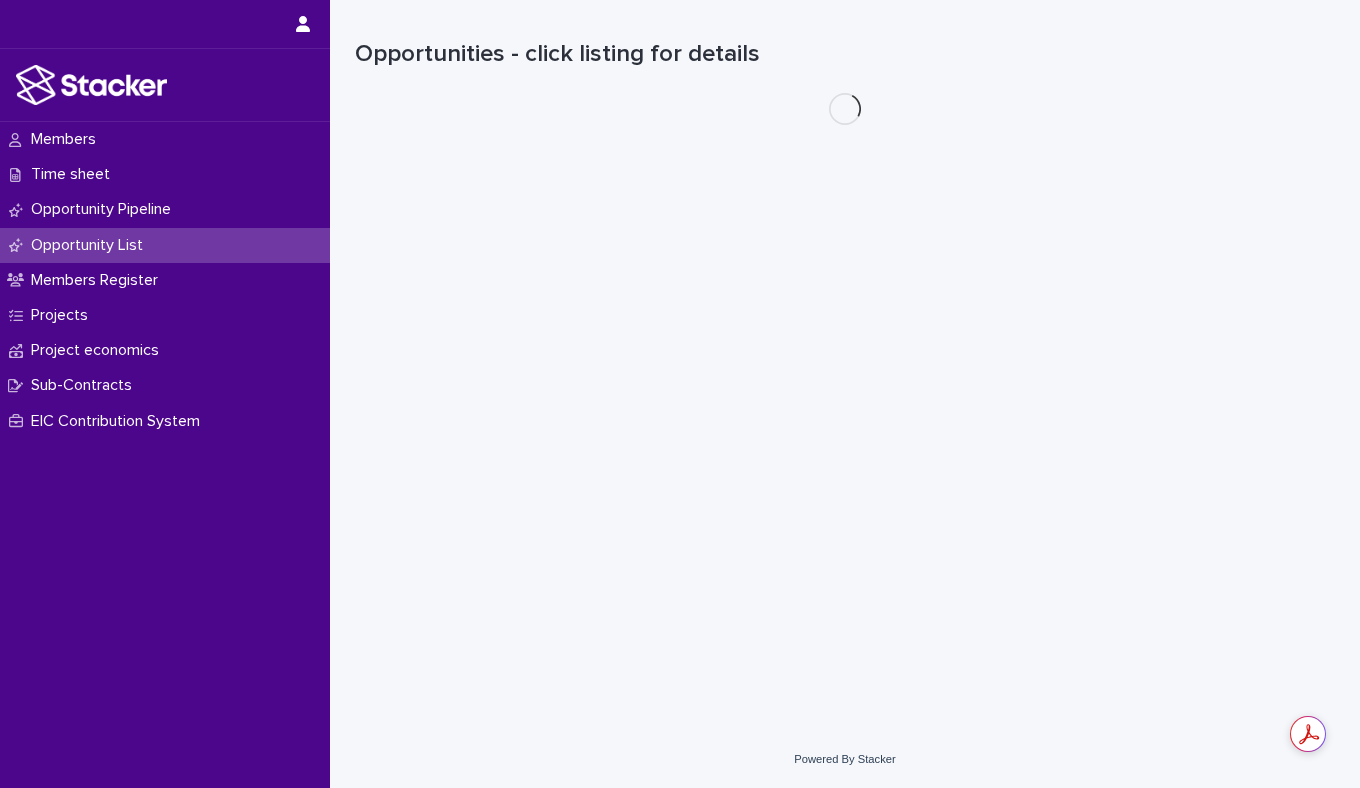 scroll, scrollTop: 0, scrollLeft: 0, axis: both 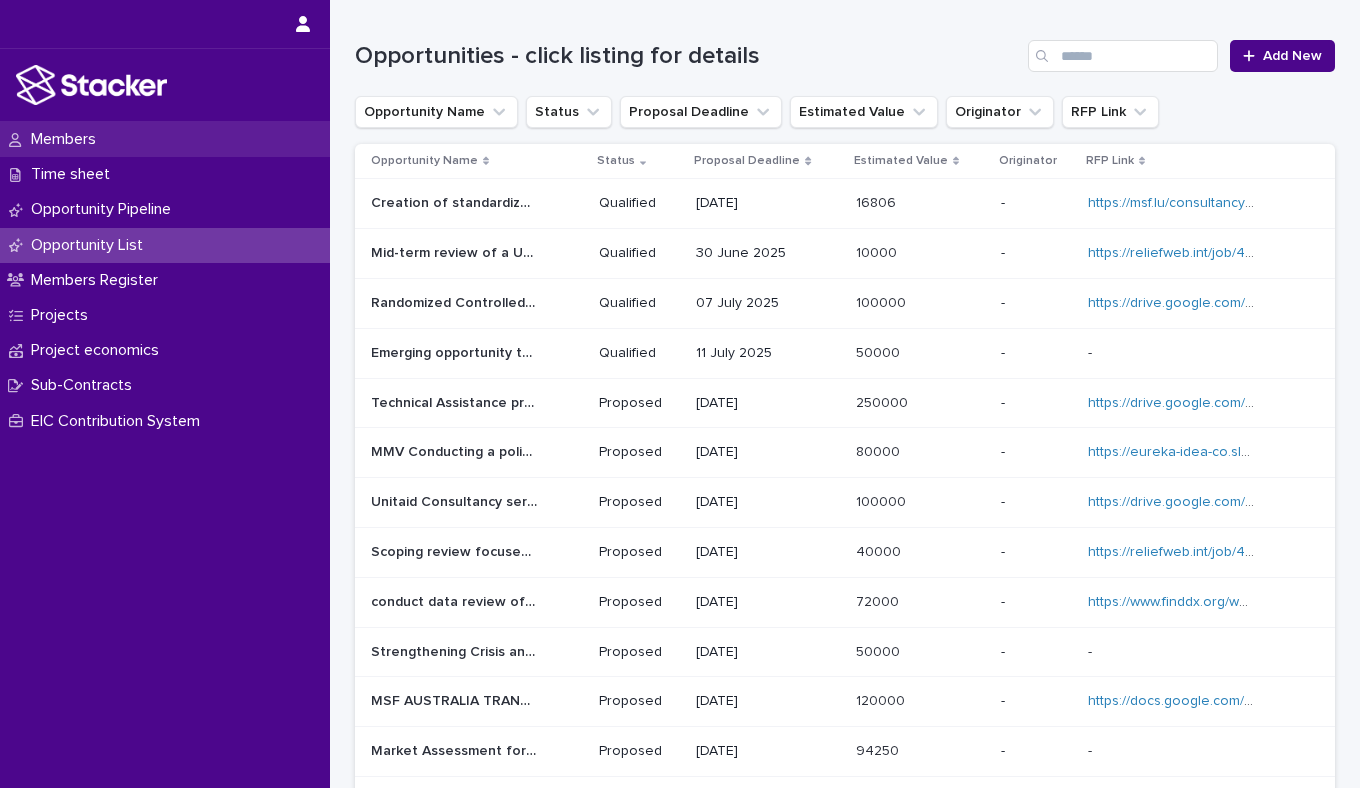 click on "Members" at bounding box center [165, 139] 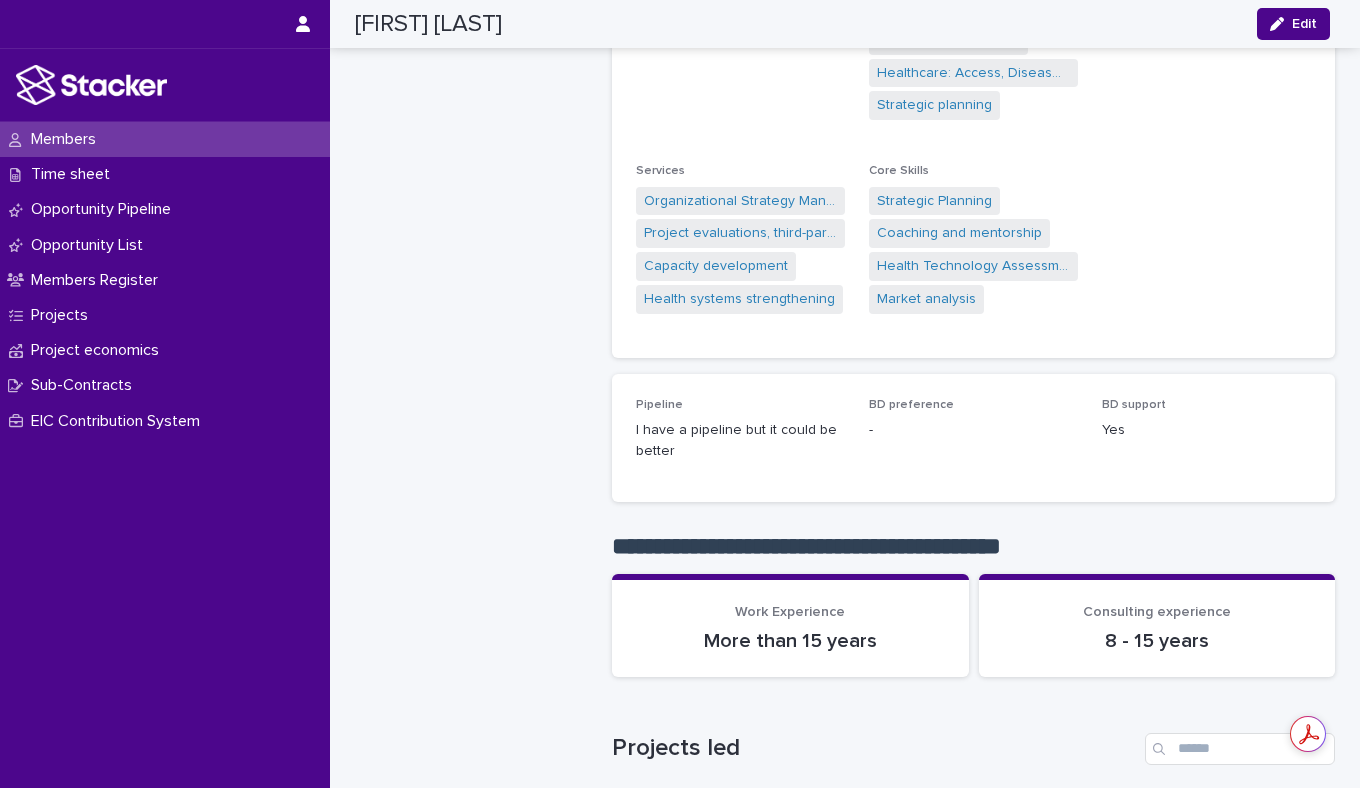 scroll, scrollTop: 0, scrollLeft: 0, axis: both 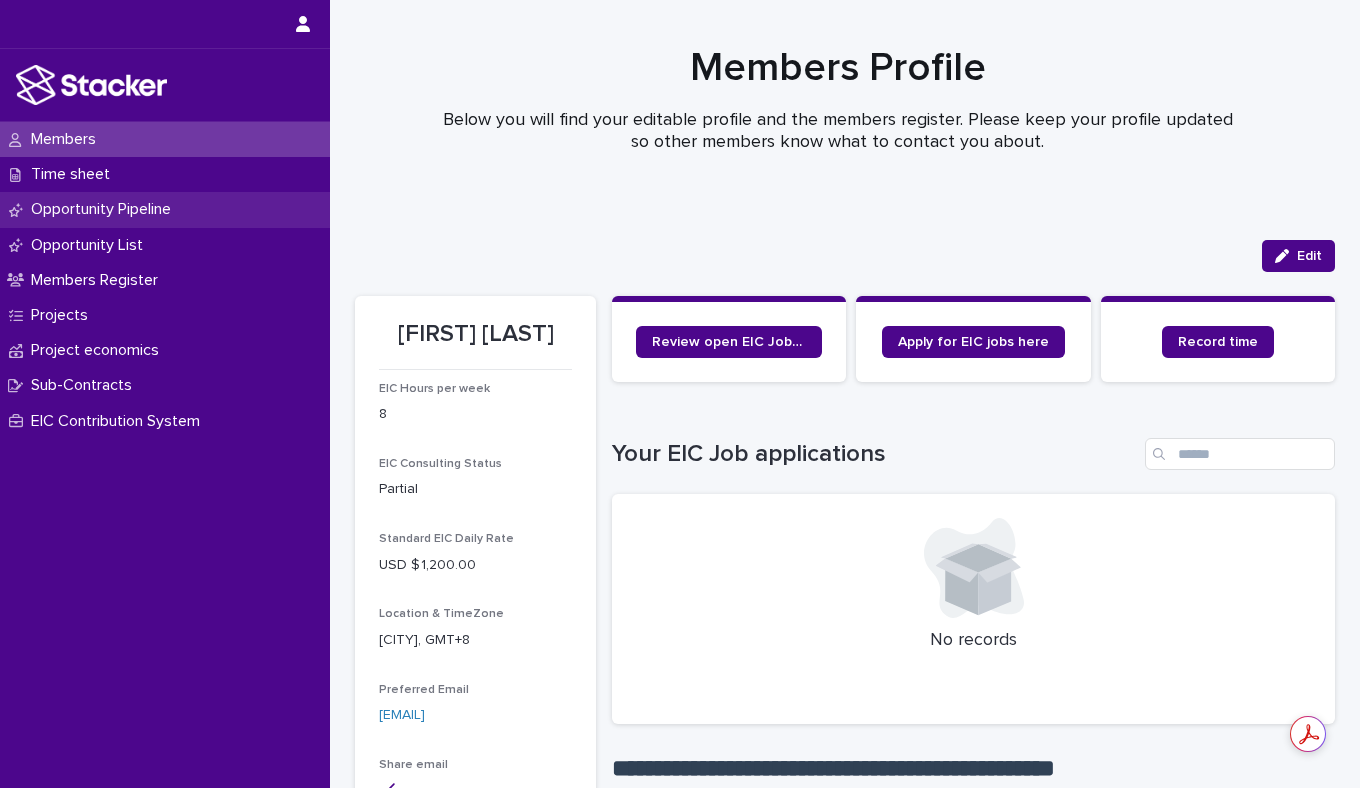 click on "Opportunity Pipeline" at bounding box center [165, 209] 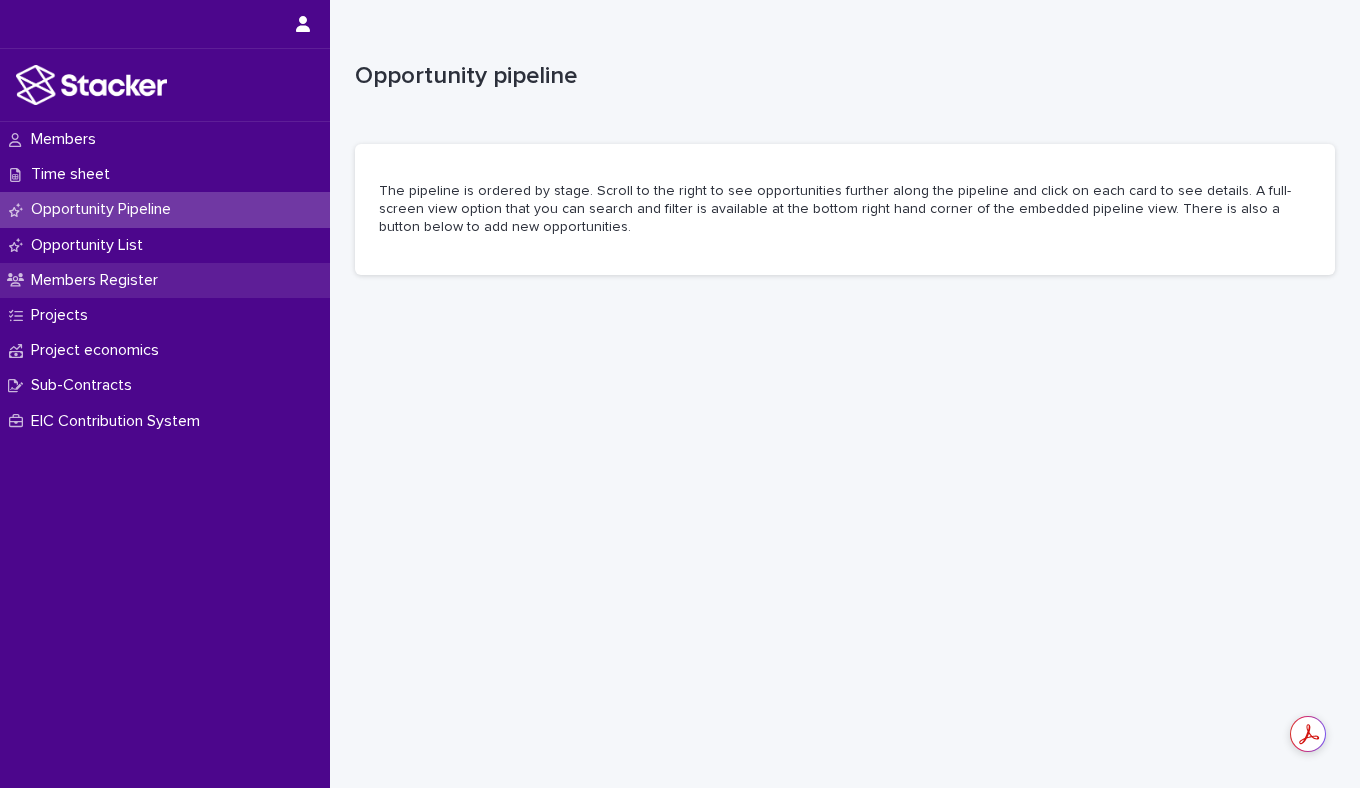 click on "Members Register" at bounding box center [165, 280] 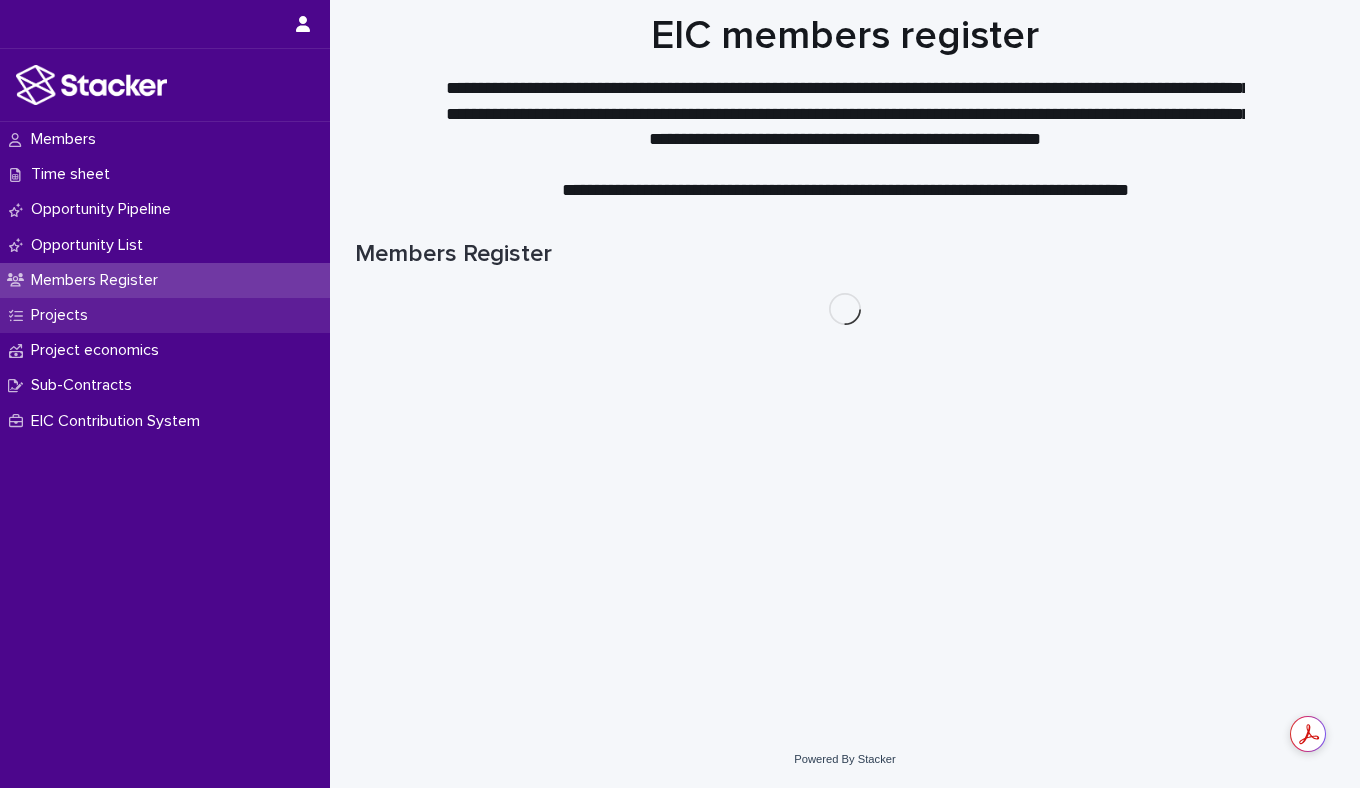 click on "Projects" at bounding box center [165, 315] 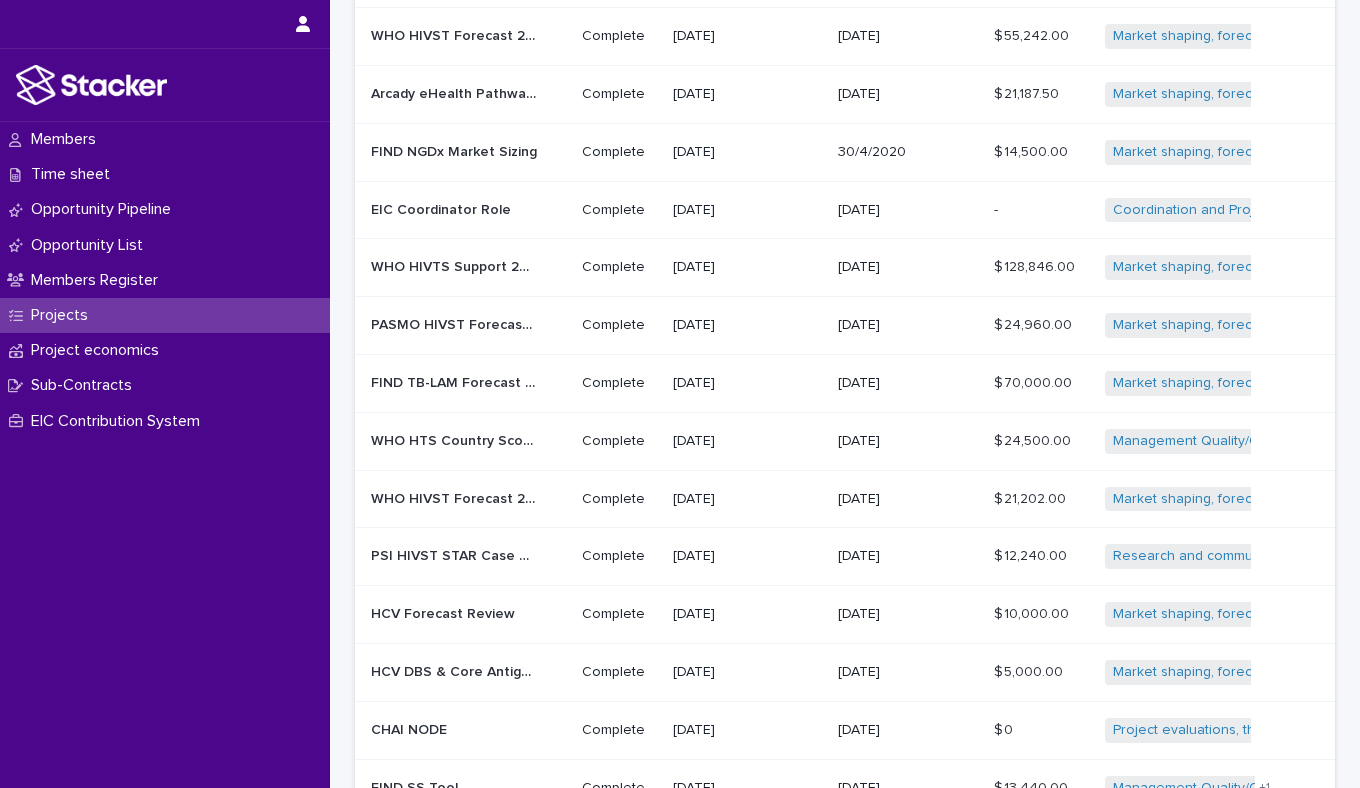 scroll, scrollTop: 12, scrollLeft: 0, axis: vertical 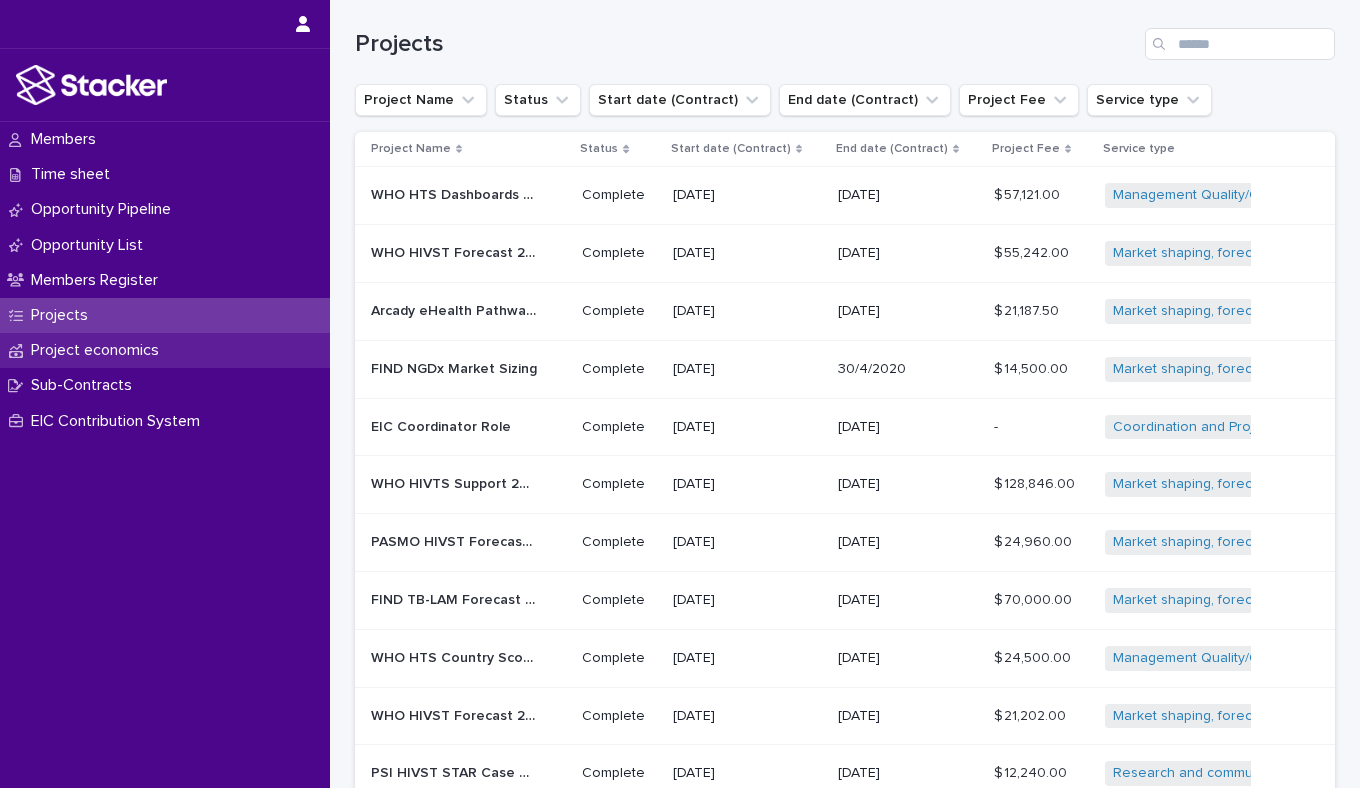 click on "Project economics" at bounding box center (99, 350) 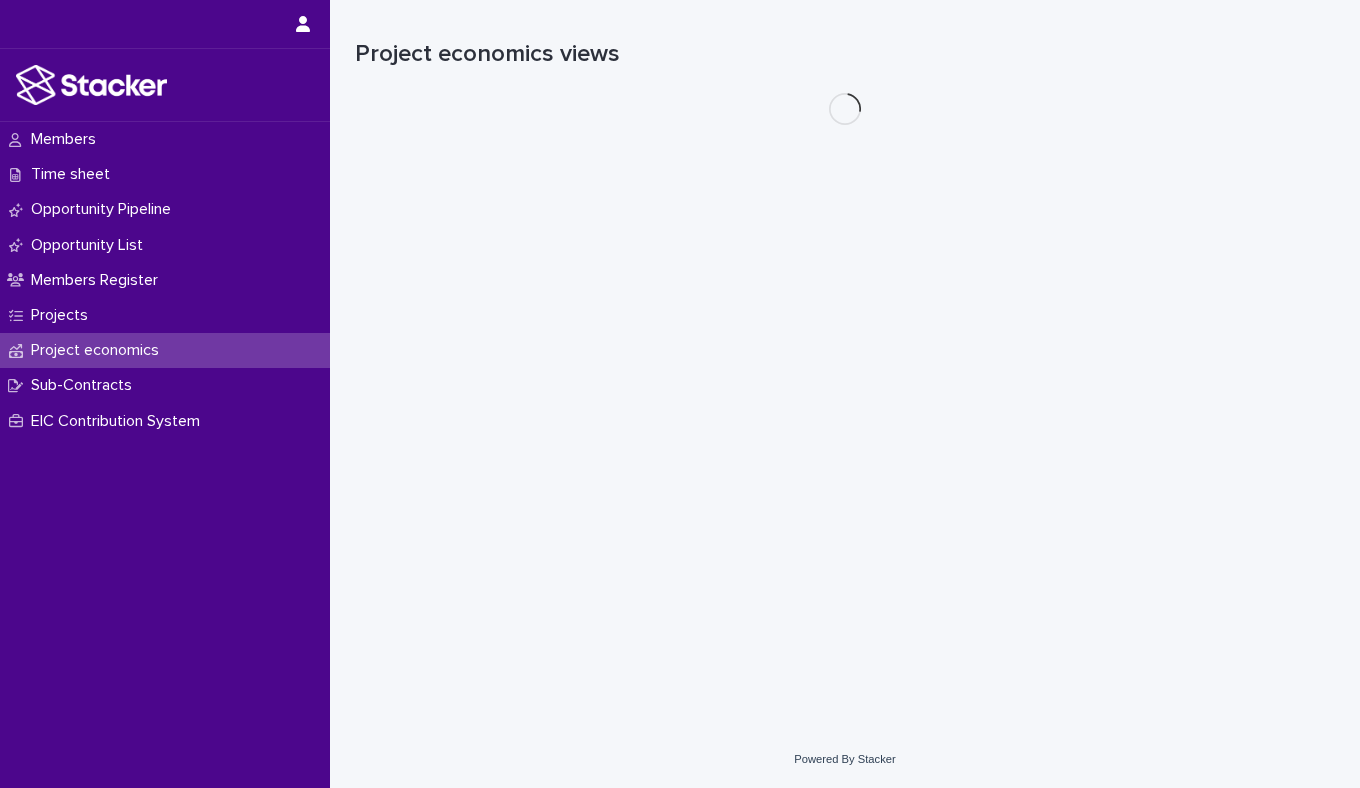 scroll, scrollTop: 0, scrollLeft: 0, axis: both 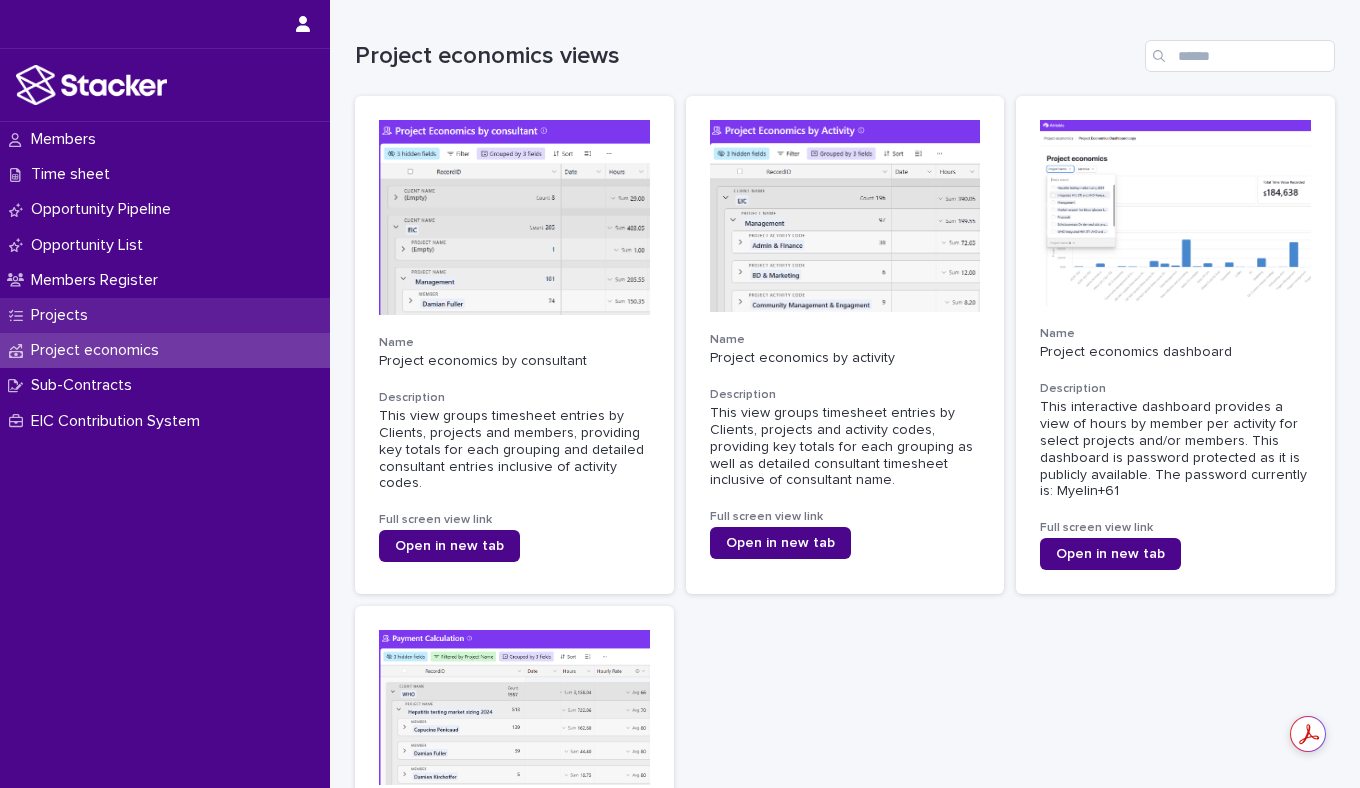 click on "Projects" at bounding box center [165, 315] 